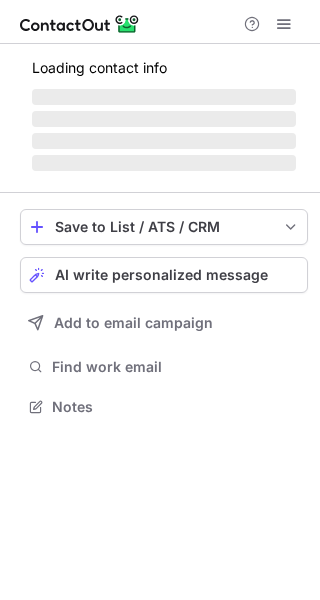 scroll, scrollTop: 0, scrollLeft: 0, axis: both 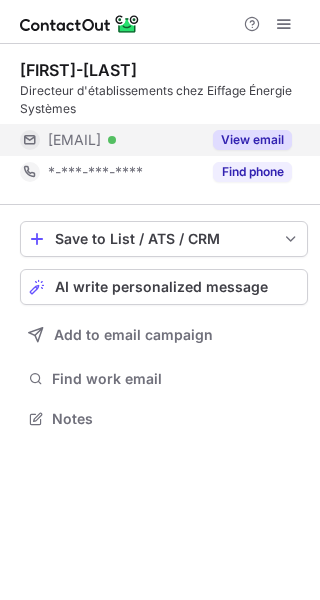 click on "View email" at bounding box center [252, 140] 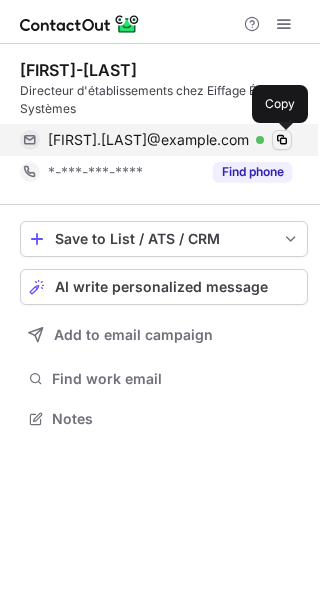 click at bounding box center (282, 140) 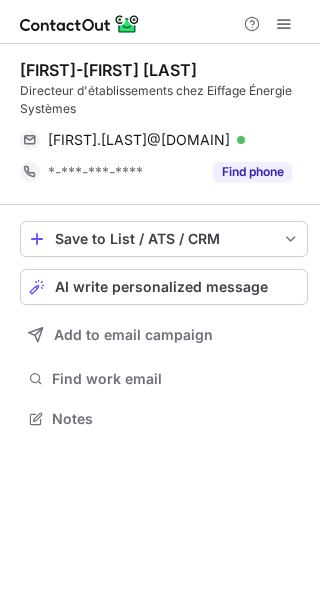 scroll, scrollTop: 0, scrollLeft: 0, axis: both 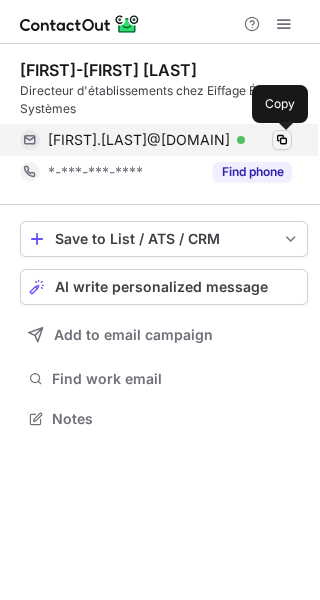 click at bounding box center (282, 140) 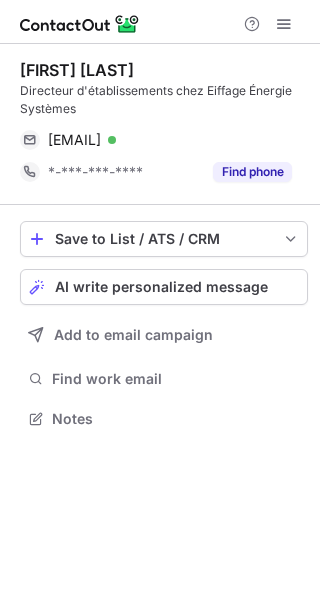 scroll, scrollTop: 0, scrollLeft: 0, axis: both 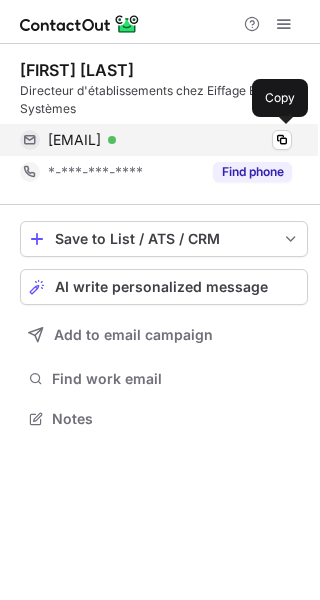 click on "jean-paul.andre@eiffage.com Verified Copy" at bounding box center (156, 140) 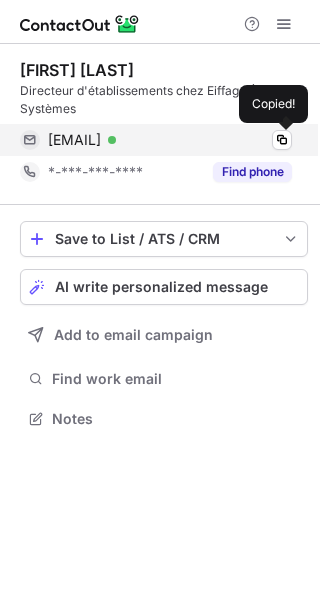 click on "jean-paul.andre@eiffage.com Verified Copied!" at bounding box center (156, 140) 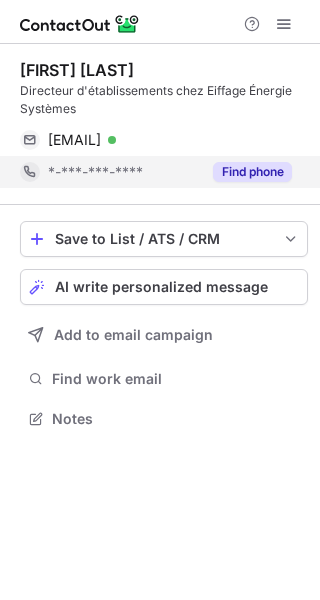 click on "Find phone" at bounding box center (252, 172) 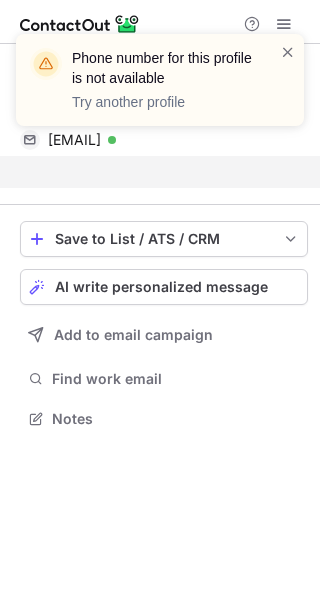 scroll, scrollTop: 373, scrollLeft: 320, axis: both 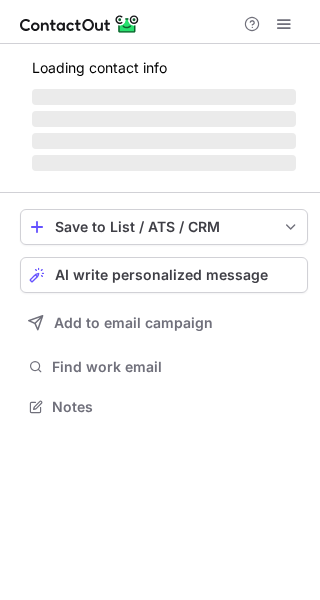 click on "‌ ‌ ‌ ‌" at bounding box center [164, 130] 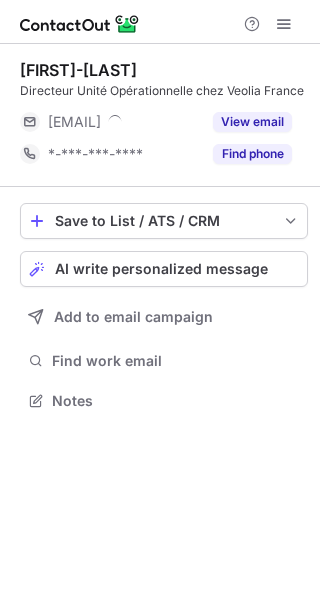 scroll, scrollTop: 387, scrollLeft: 320, axis: both 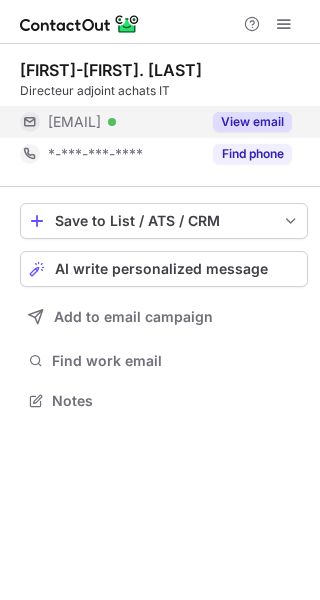 click on "View email" at bounding box center (252, 122) 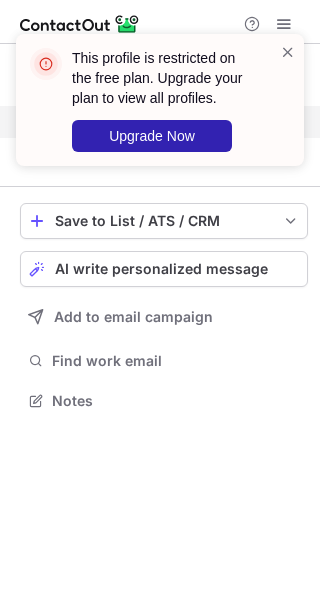 click at bounding box center (288, 100) 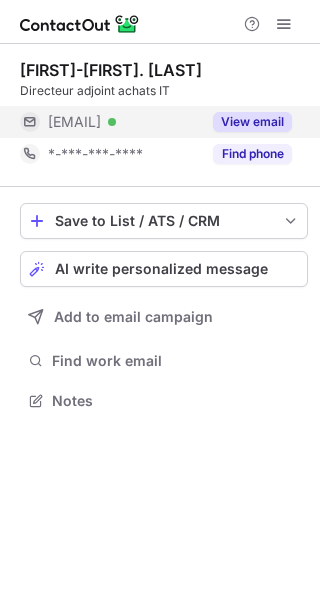 click at bounding box center (288, 52) 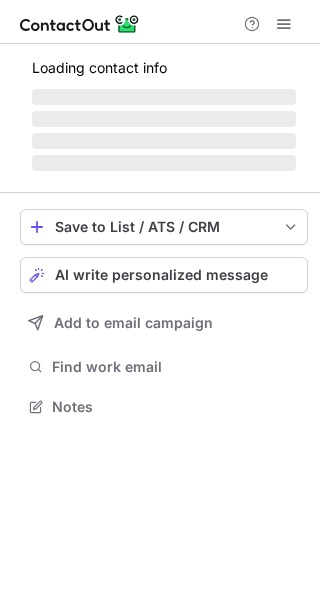 scroll, scrollTop: 0, scrollLeft: 0, axis: both 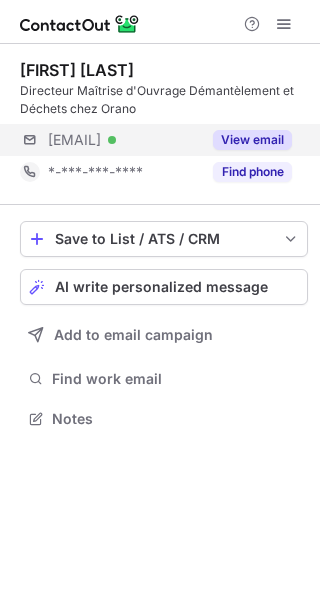click on "***@areva.com Verified View email" at bounding box center (164, 140) 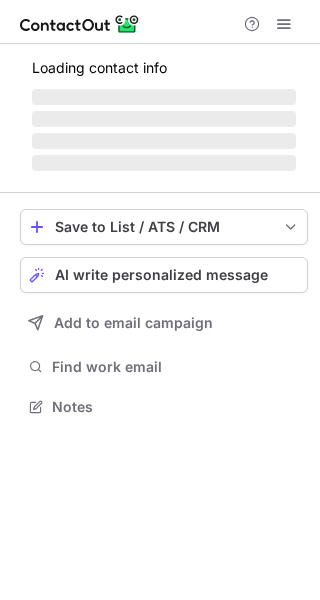 scroll, scrollTop: 0, scrollLeft: 0, axis: both 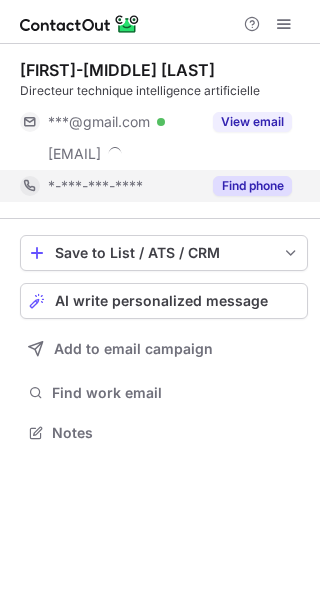 click on "Find phone" at bounding box center (252, 186) 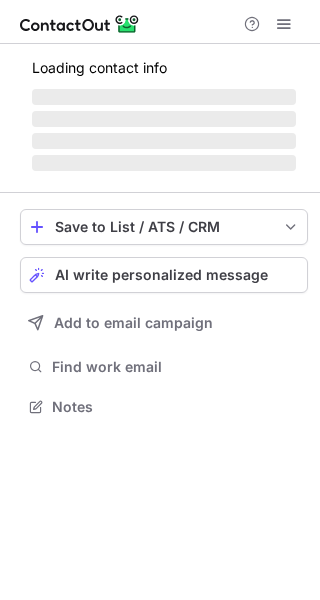 scroll, scrollTop: 0, scrollLeft: 0, axis: both 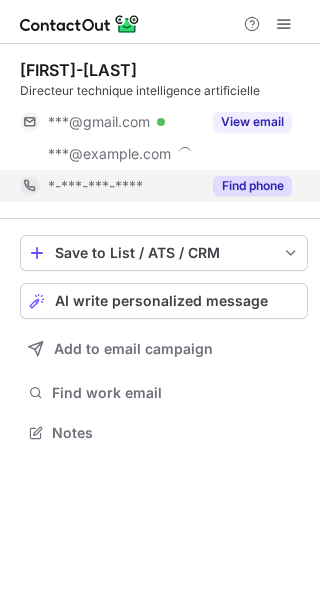 click on "Find phone" at bounding box center [252, 186] 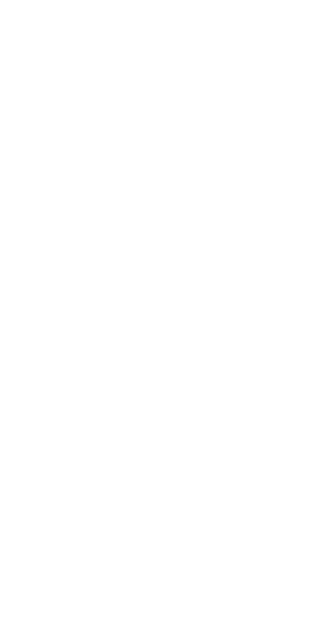 scroll, scrollTop: 0, scrollLeft: 0, axis: both 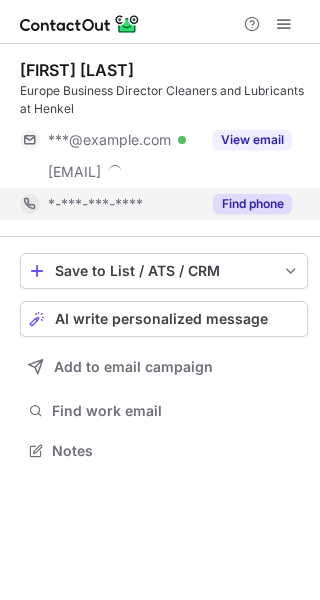 click on "Find phone" at bounding box center [252, 204] 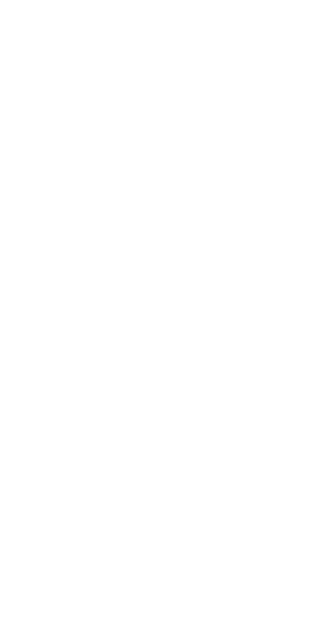 scroll, scrollTop: 0, scrollLeft: 0, axis: both 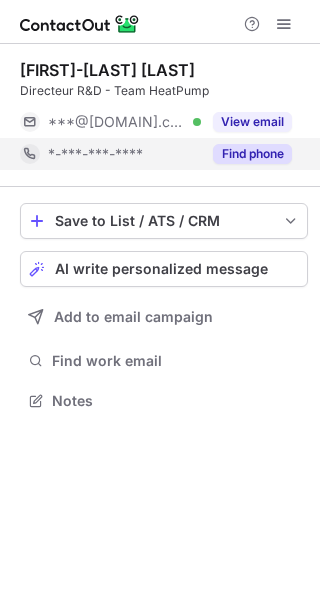 click on "Find phone" at bounding box center [252, 154] 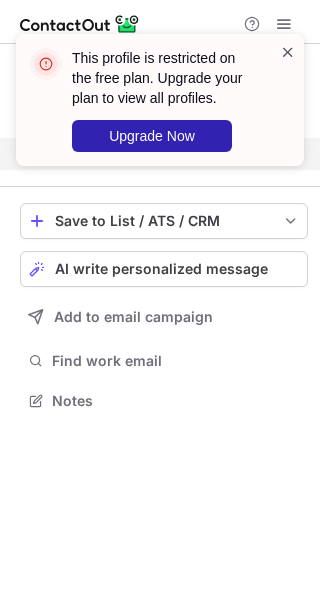 click at bounding box center (288, 52) 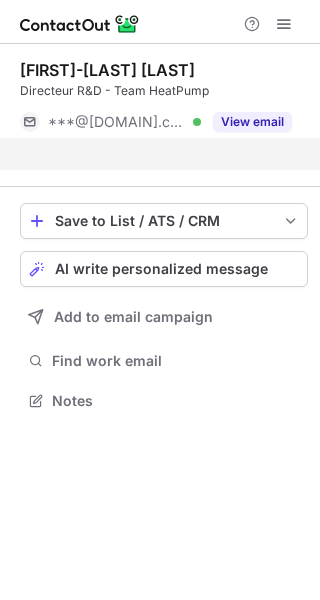 scroll, scrollTop: 355, scrollLeft: 320, axis: both 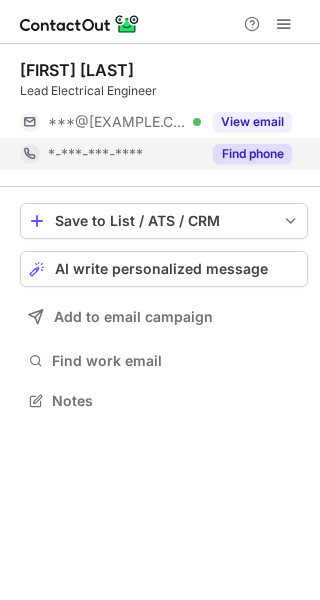 click on "Find phone" at bounding box center (246, 154) 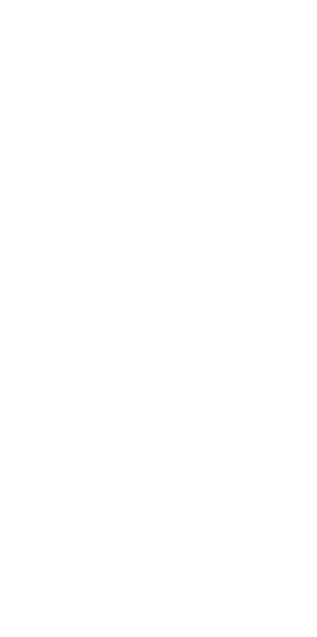 scroll, scrollTop: 0, scrollLeft: 0, axis: both 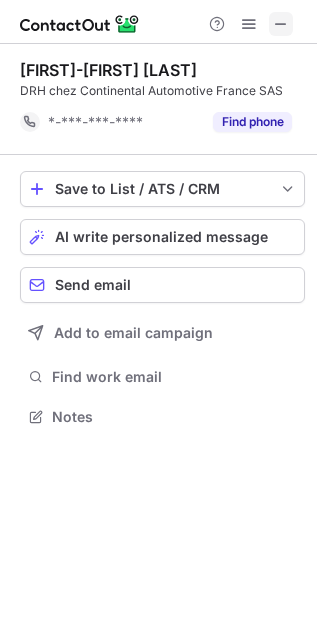 click at bounding box center [281, 24] 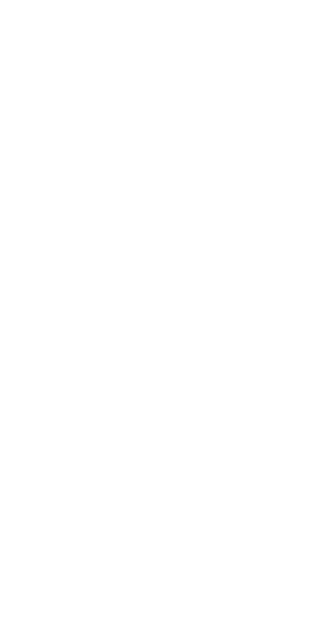 scroll, scrollTop: 0, scrollLeft: 0, axis: both 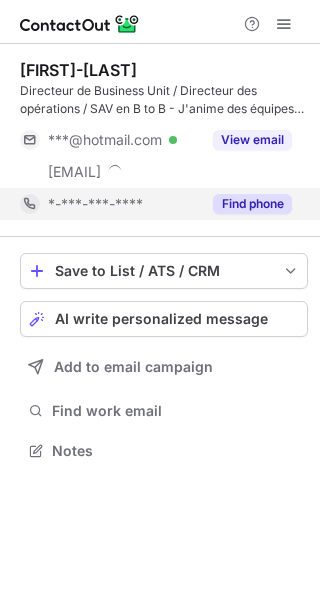 click on "Find phone" at bounding box center [252, 204] 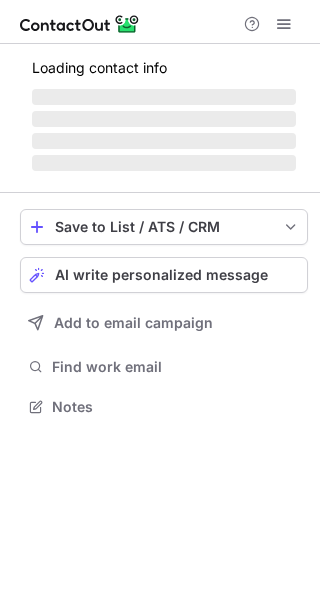 scroll, scrollTop: 0, scrollLeft: 0, axis: both 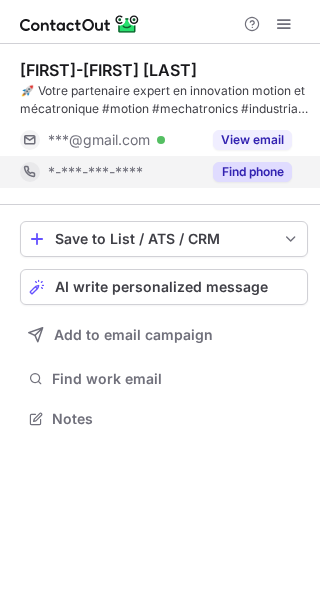 click on "Find phone" at bounding box center [252, 172] 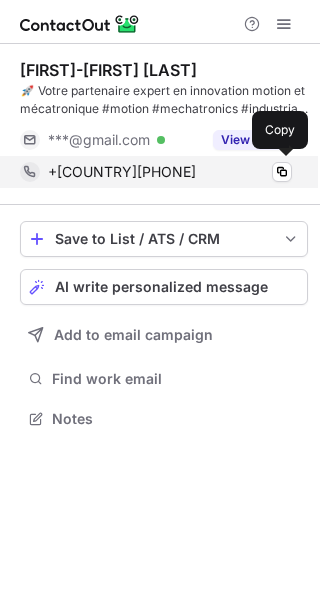 scroll, scrollTop: 0, scrollLeft: 0, axis: both 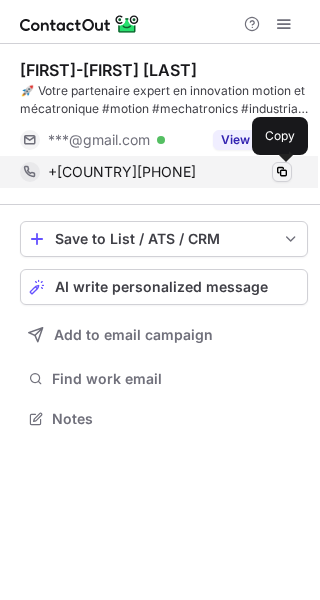 drag, startPoint x: 278, startPoint y: 169, endPoint x: 289, endPoint y: 175, distance: 12.529964 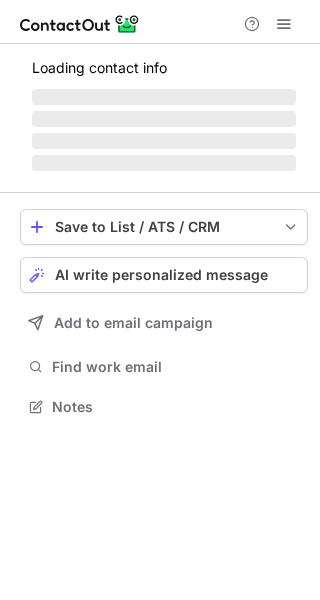 scroll, scrollTop: 0, scrollLeft: 0, axis: both 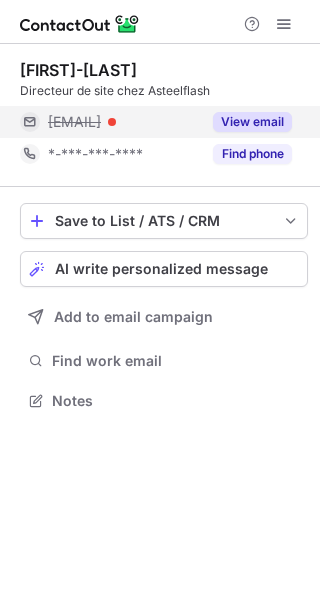 click on "View email" at bounding box center (252, 122) 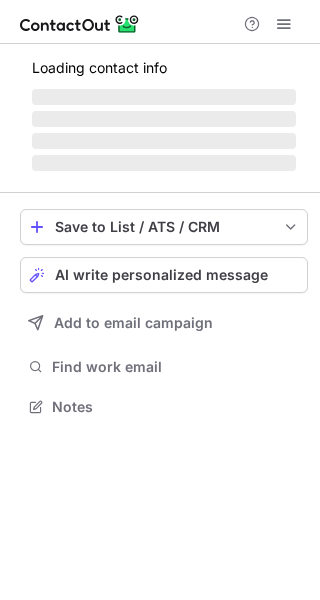 scroll, scrollTop: 0, scrollLeft: 0, axis: both 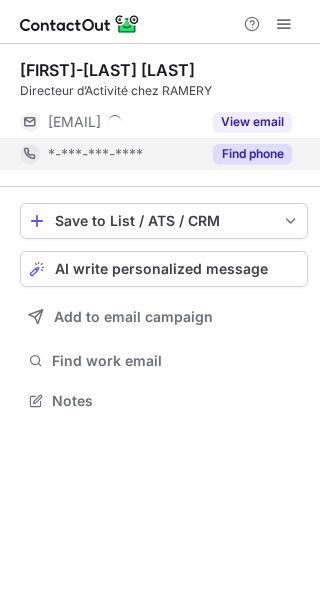click on "Find phone" at bounding box center [252, 154] 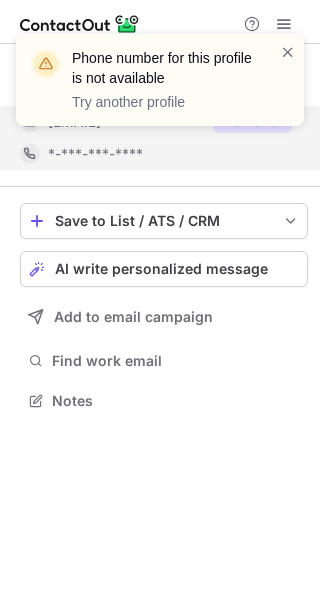 click on "Phone number for this profile is not available Try another profile" at bounding box center [160, 88] 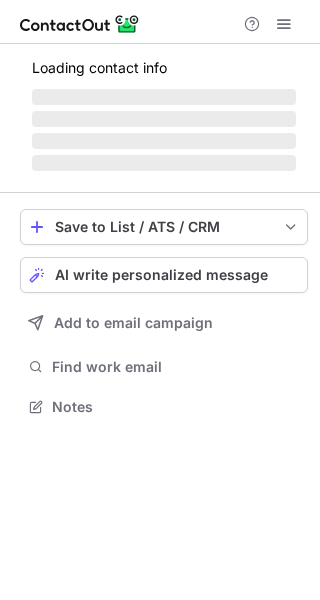 scroll, scrollTop: 0, scrollLeft: 0, axis: both 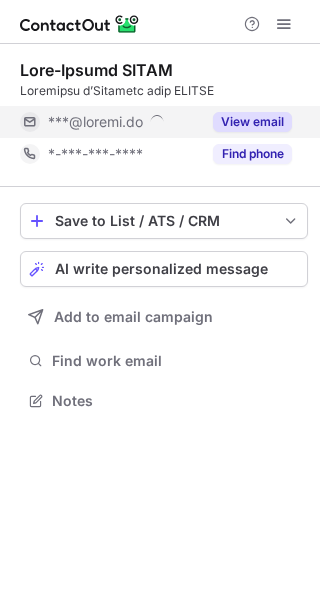 click on "View email" at bounding box center (246, 122) 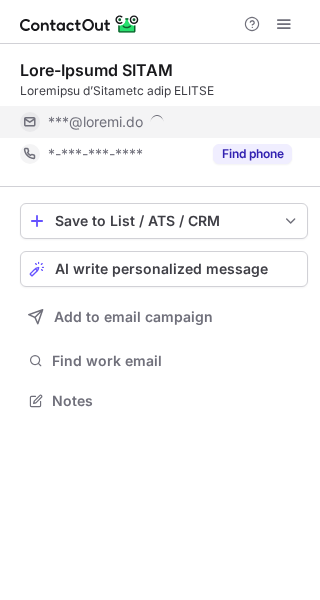 click on "***@ramery.fr" at bounding box center (170, 122) 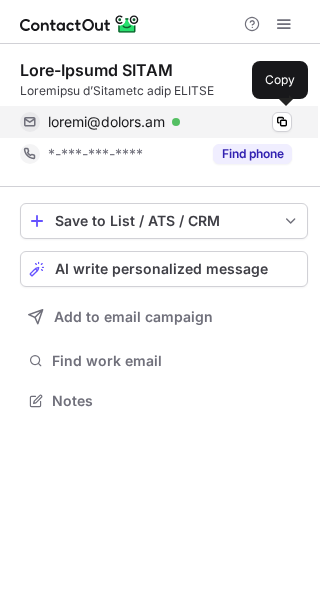 click on "jlotte@ramery.fr Verified" at bounding box center [170, 122] 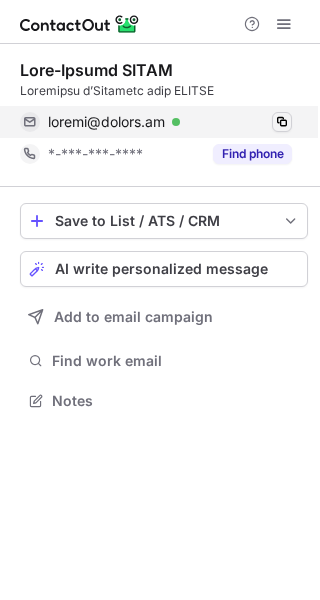click at bounding box center [282, 122] 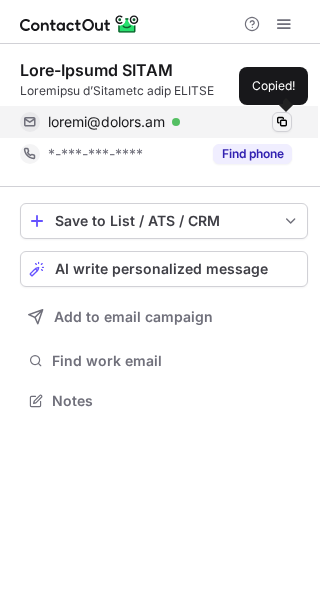 click at bounding box center (282, 122) 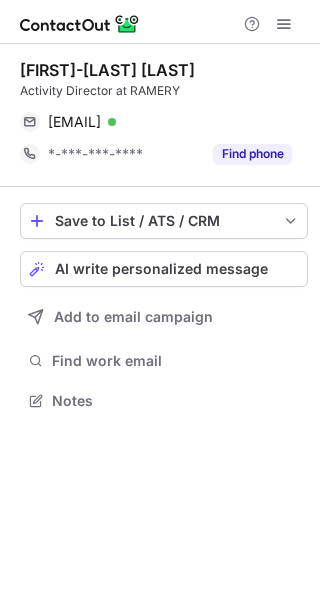 scroll, scrollTop: 0, scrollLeft: 0, axis: both 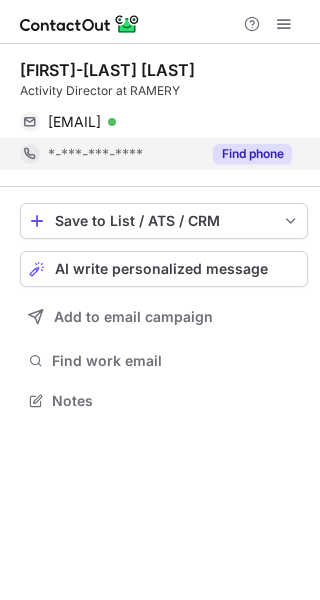 click on "Find phone" at bounding box center [252, 154] 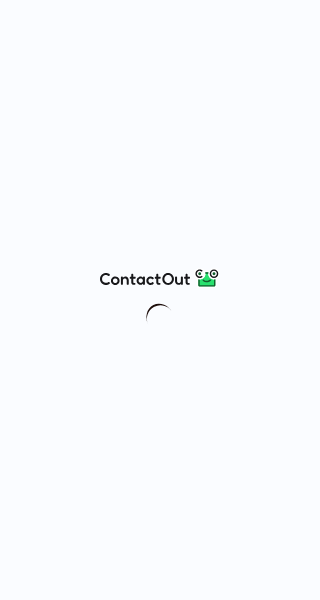 scroll, scrollTop: 0, scrollLeft: 0, axis: both 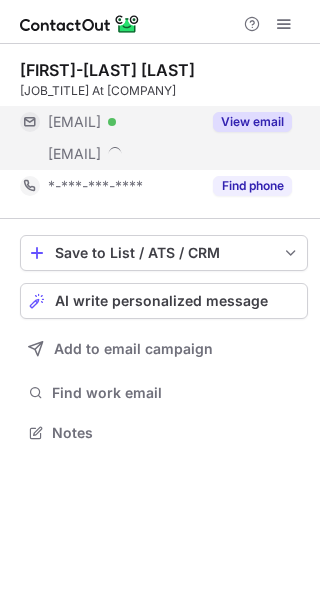 click on "View email" at bounding box center [252, 122] 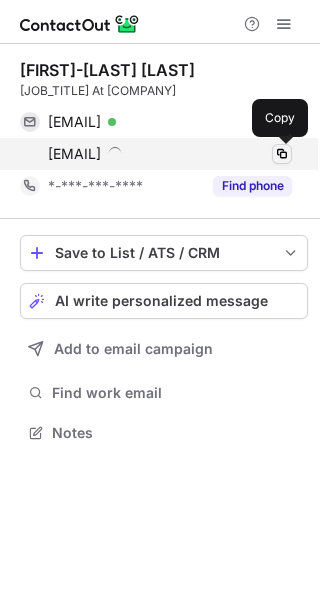 click at bounding box center [282, 154] 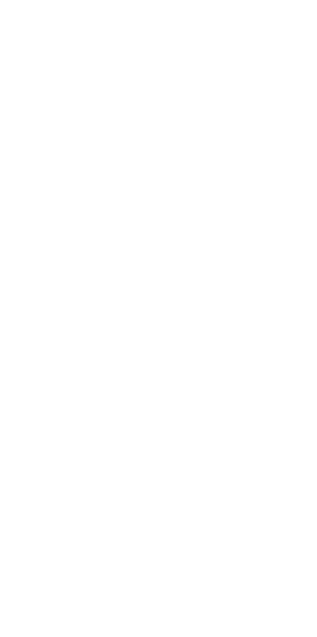 scroll, scrollTop: 0, scrollLeft: 0, axis: both 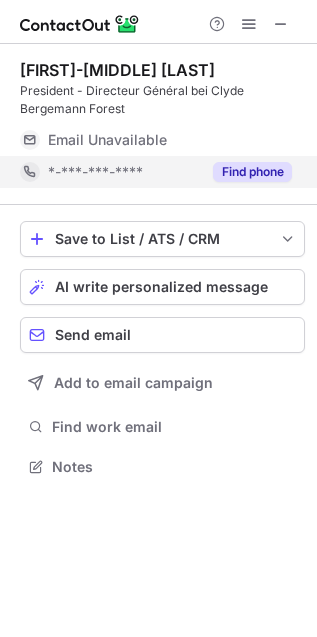 click on "Find phone" at bounding box center (252, 172) 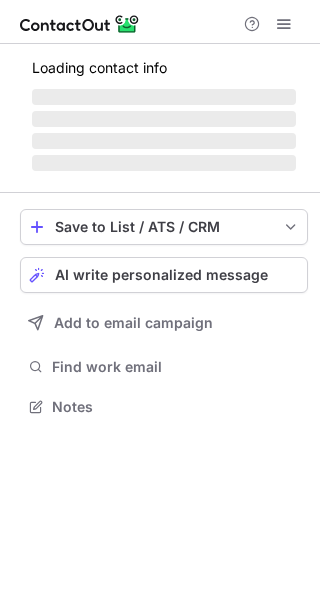 scroll, scrollTop: 0, scrollLeft: 0, axis: both 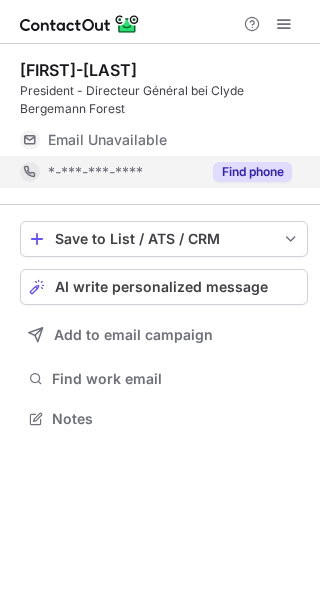 click on "Find phone" at bounding box center (252, 172) 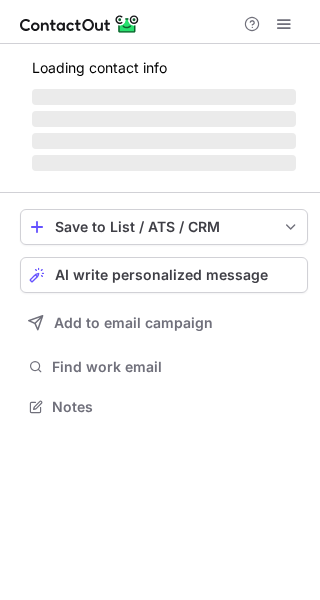scroll, scrollTop: 0, scrollLeft: 0, axis: both 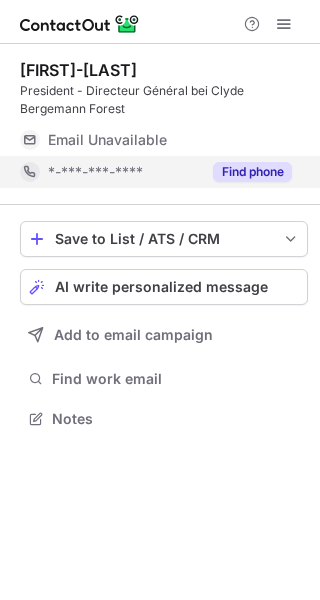 click on "Find phone" at bounding box center (252, 172) 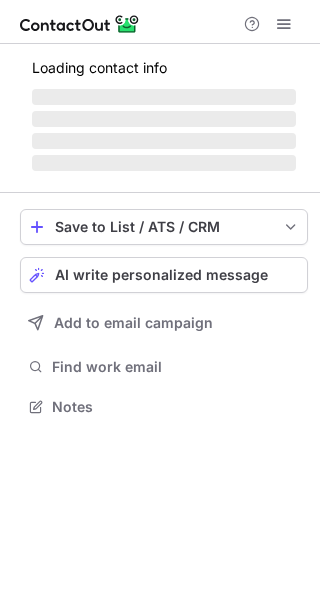 scroll, scrollTop: 0, scrollLeft: 0, axis: both 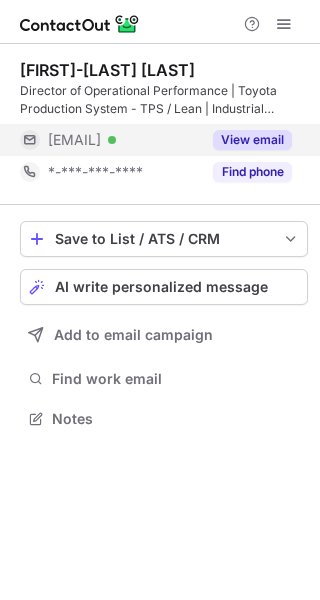 click on "View email" at bounding box center [252, 140] 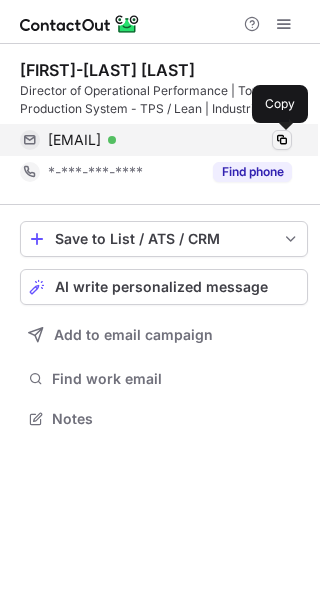 click at bounding box center [282, 140] 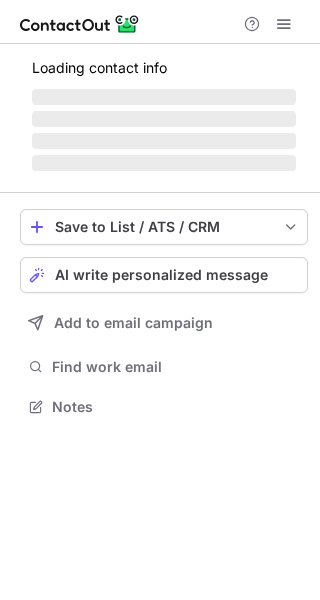 scroll, scrollTop: 0, scrollLeft: 0, axis: both 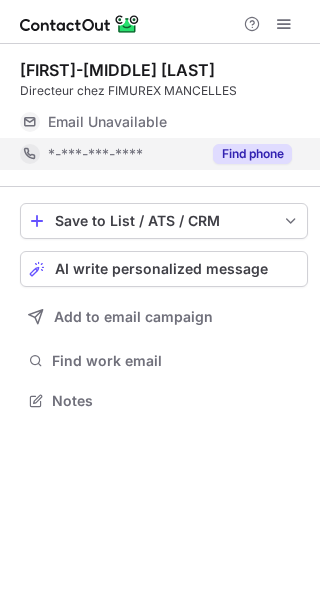 click on "Find phone" at bounding box center [252, 154] 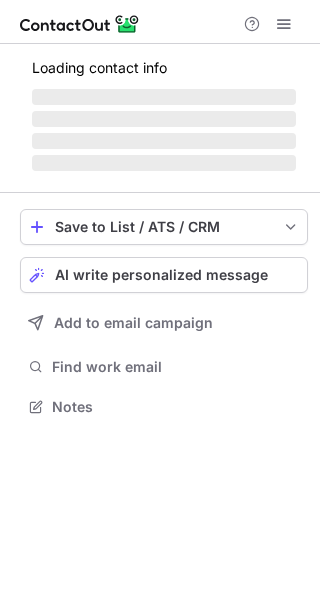 scroll, scrollTop: 0, scrollLeft: 0, axis: both 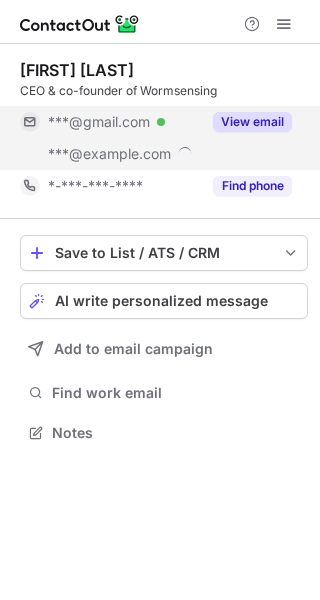click on "View email" at bounding box center [252, 122] 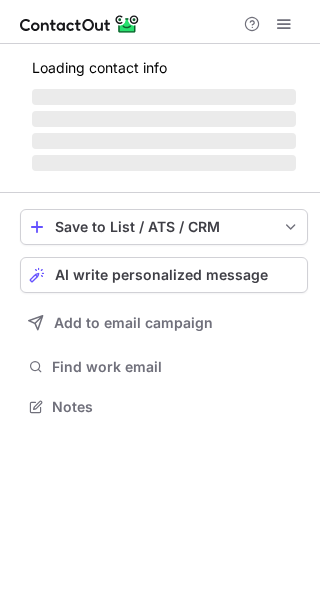 scroll, scrollTop: 0, scrollLeft: 0, axis: both 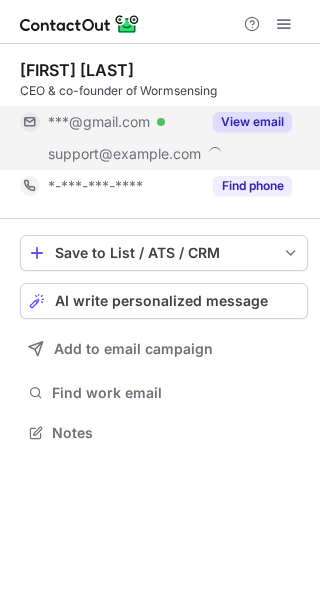 click on "View email" at bounding box center [246, 122] 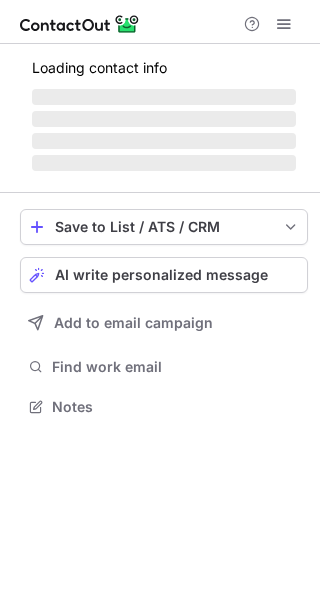 scroll, scrollTop: 0, scrollLeft: 0, axis: both 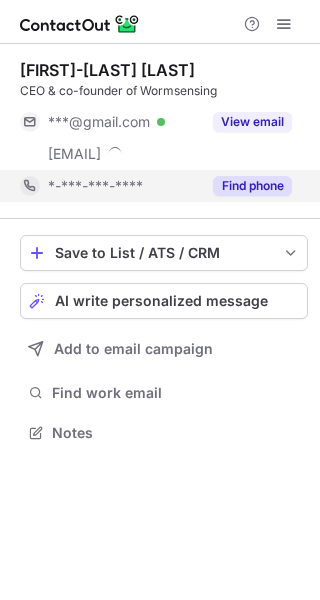 click on "Find phone" at bounding box center [252, 186] 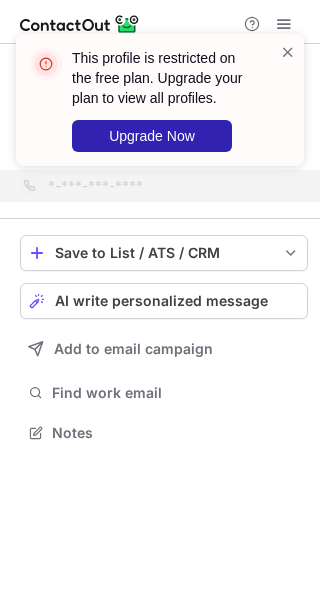 click on "This profile is restricted on the free plan. Upgrade your plan to view all profiles. Upgrade Now" at bounding box center [160, 100] 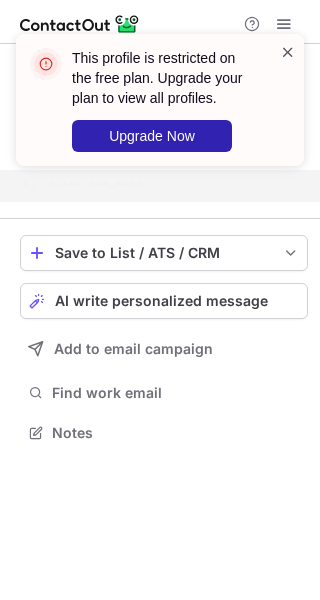 click at bounding box center (288, 52) 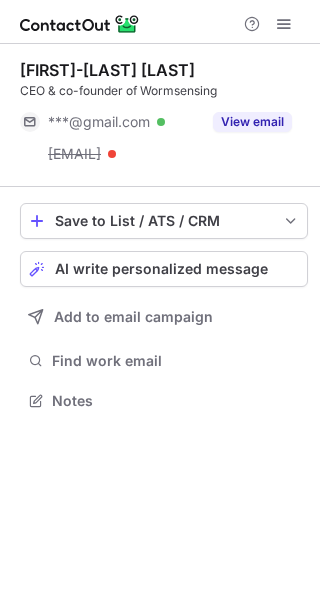 scroll, scrollTop: 387, scrollLeft: 320, axis: both 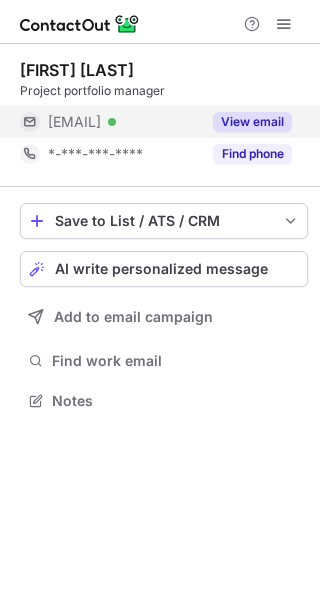 click on "View email" at bounding box center [252, 122] 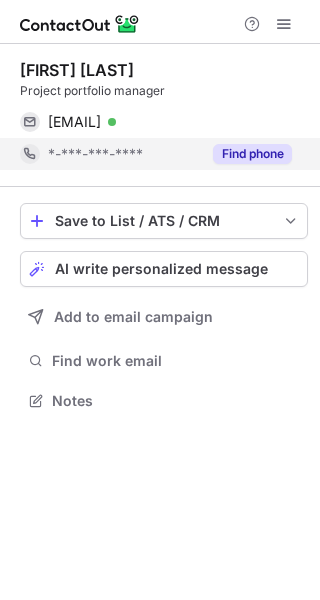 click on "Find phone" at bounding box center (252, 154) 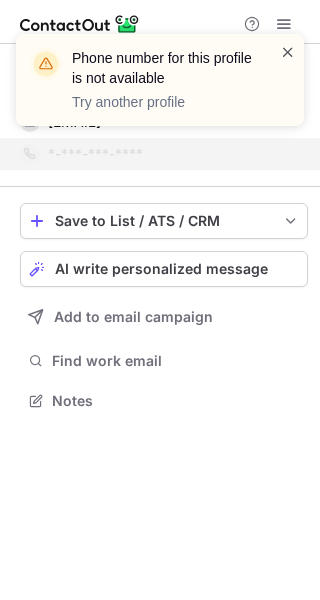 click at bounding box center (288, 52) 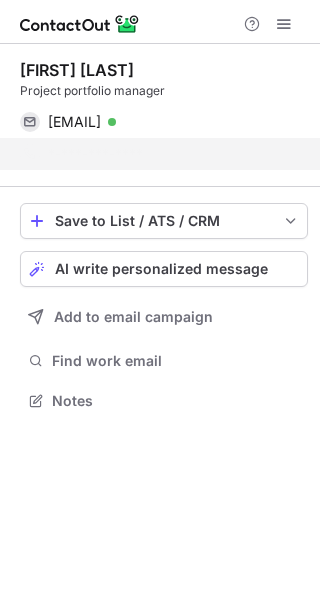 scroll, scrollTop: 355, scrollLeft: 320, axis: both 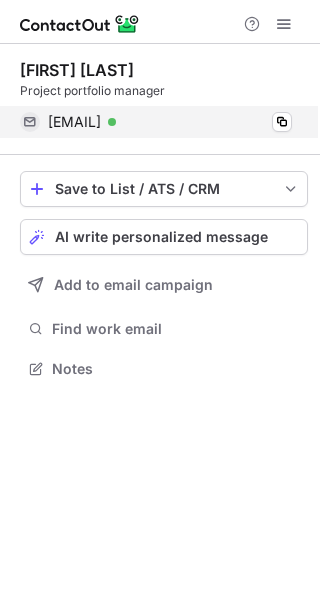 click on "jmbardou@orange.fr Verified Copy" at bounding box center (156, 122) 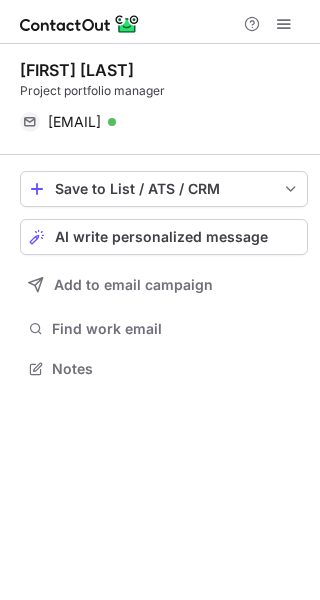 click on "Jean-Michel BARDOU Project portfolio manager jmbardou@orange.fr Verified Copy" at bounding box center (164, 99) 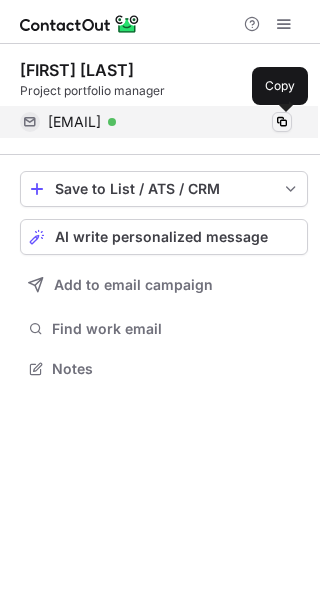 click at bounding box center [282, 122] 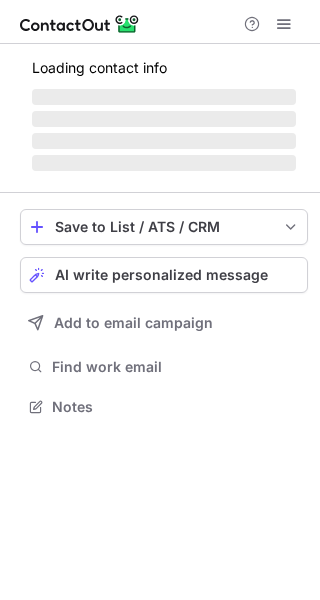 scroll, scrollTop: 0, scrollLeft: 0, axis: both 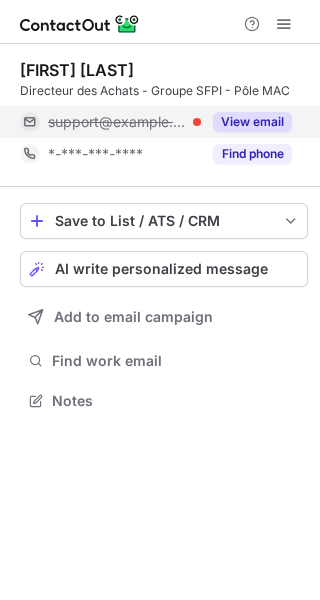 click on "View email" at bounding box center (252, 122) 